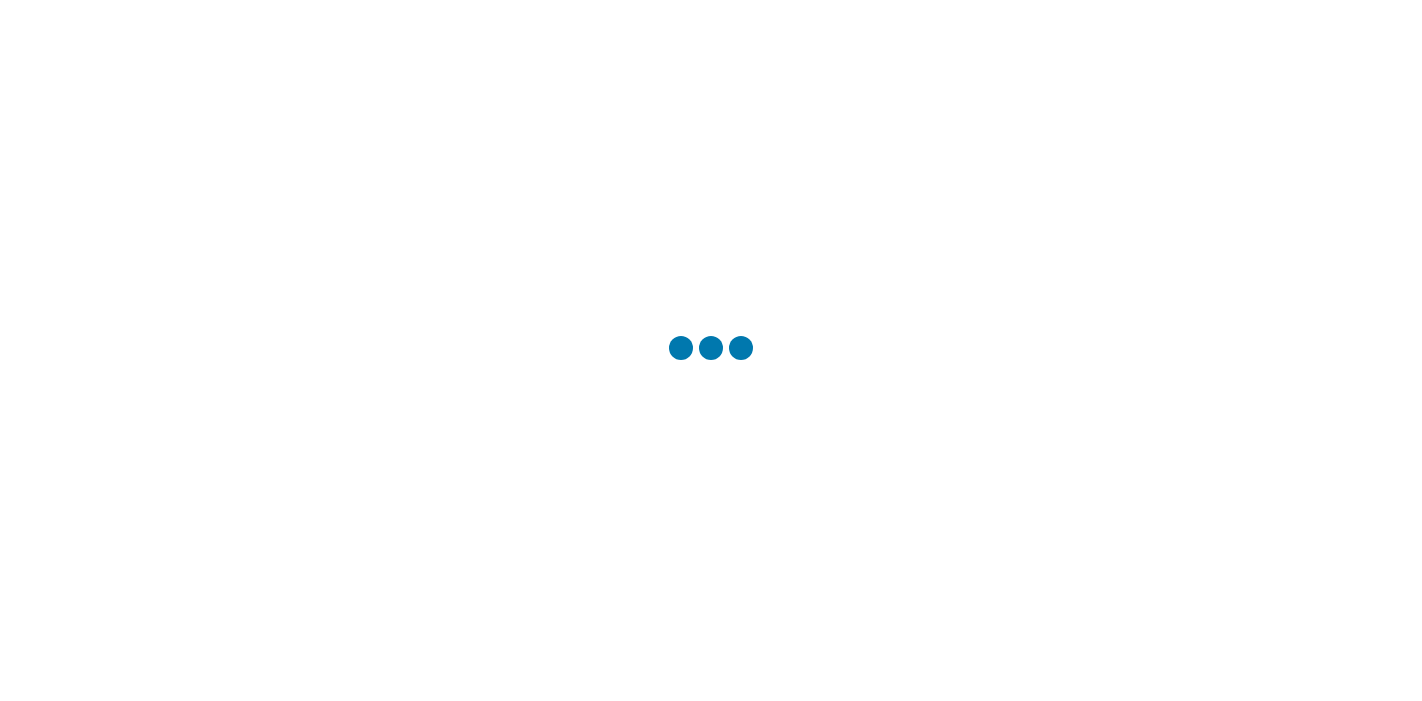 scroll, scrollTop: 0, scrollLeft: 0, axis: both 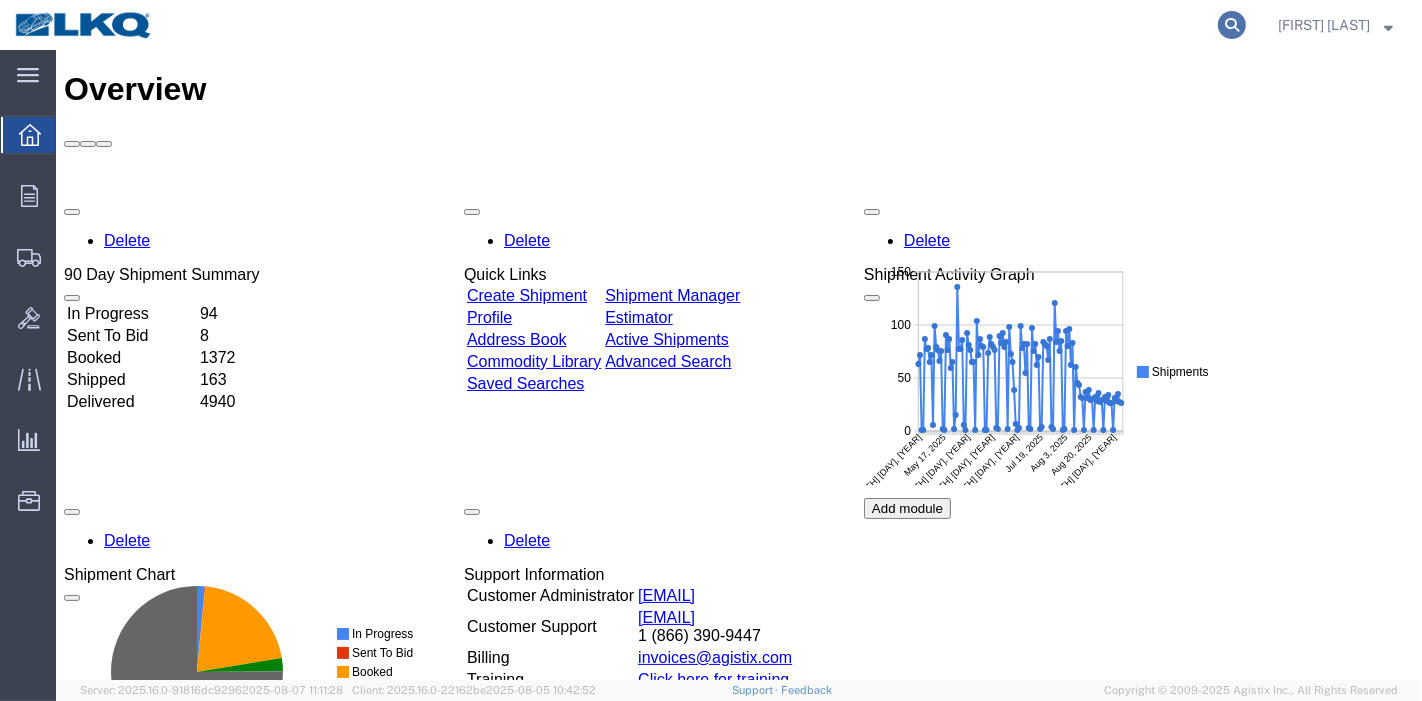 click 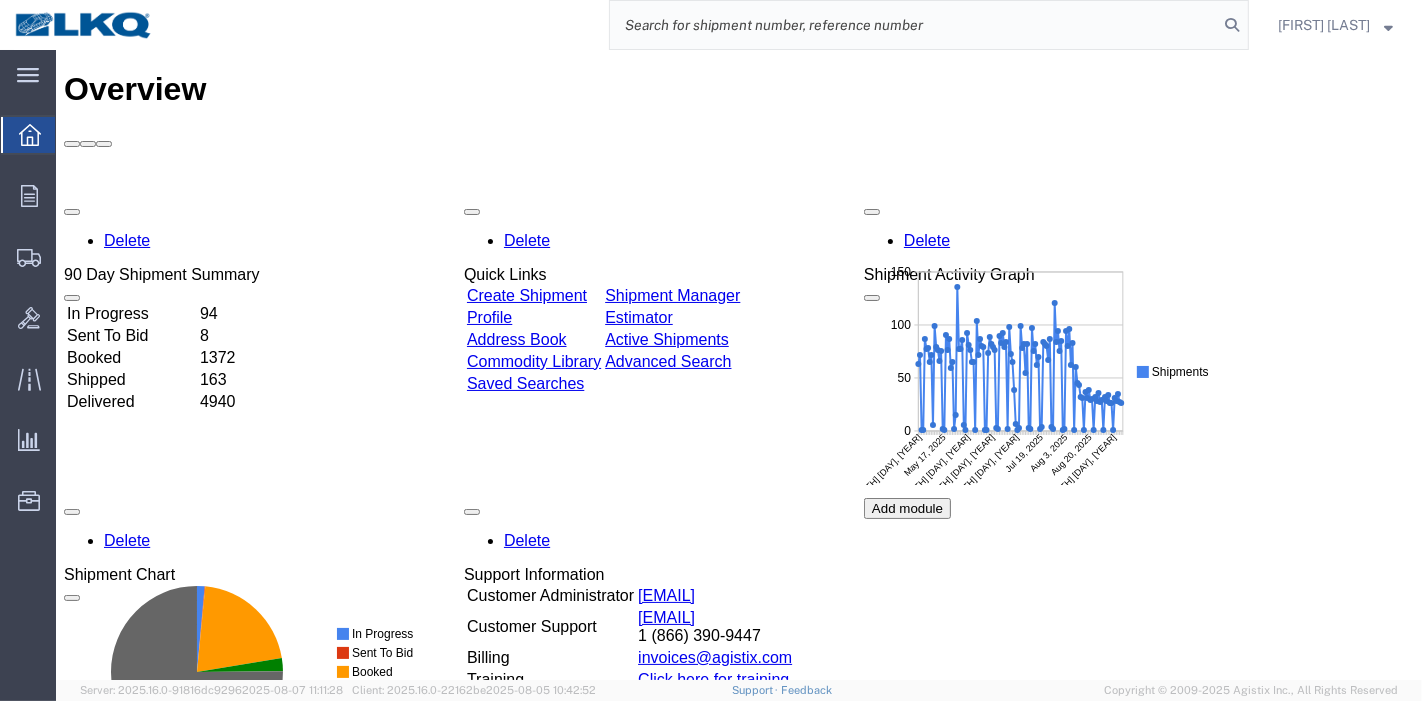 click 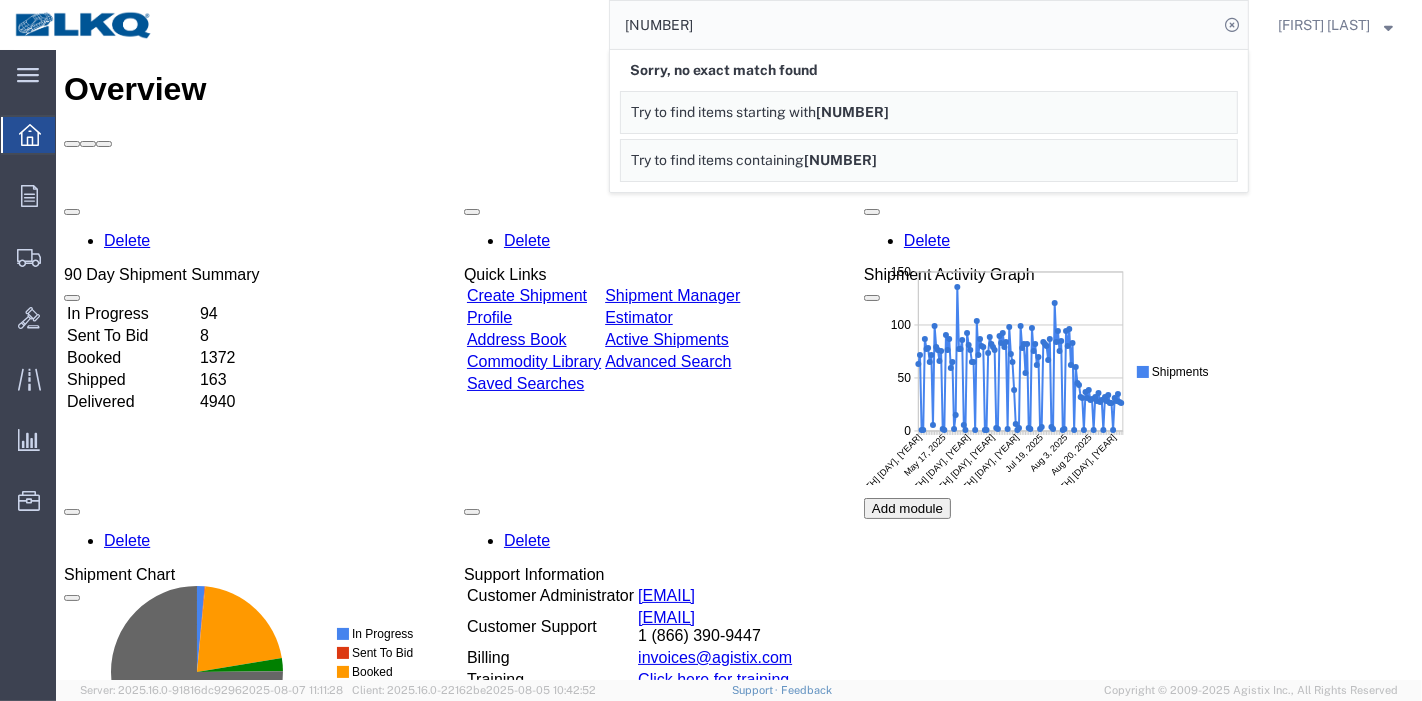 drag, startPoint x: 742, startPoint y: 10, endPoint x: 458, endPoint y: 32, distance: 284.85083 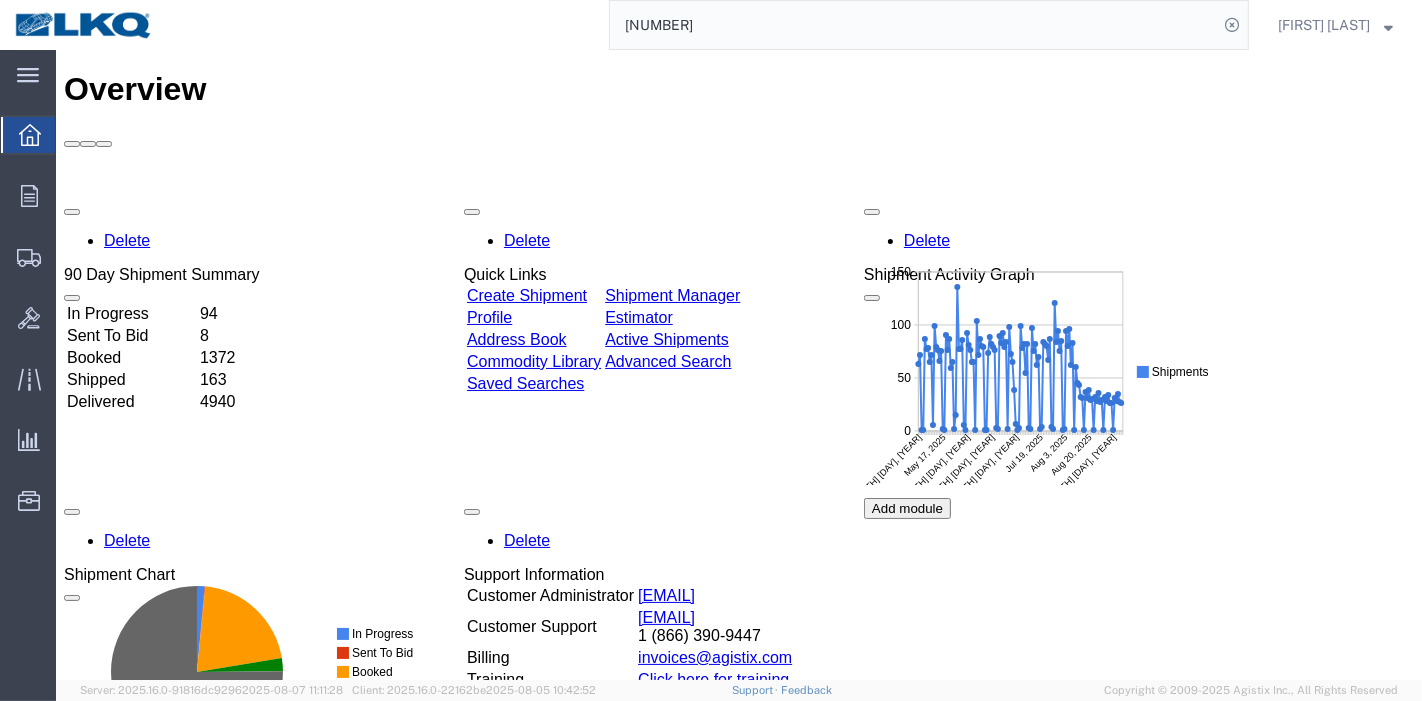 paste on "% " 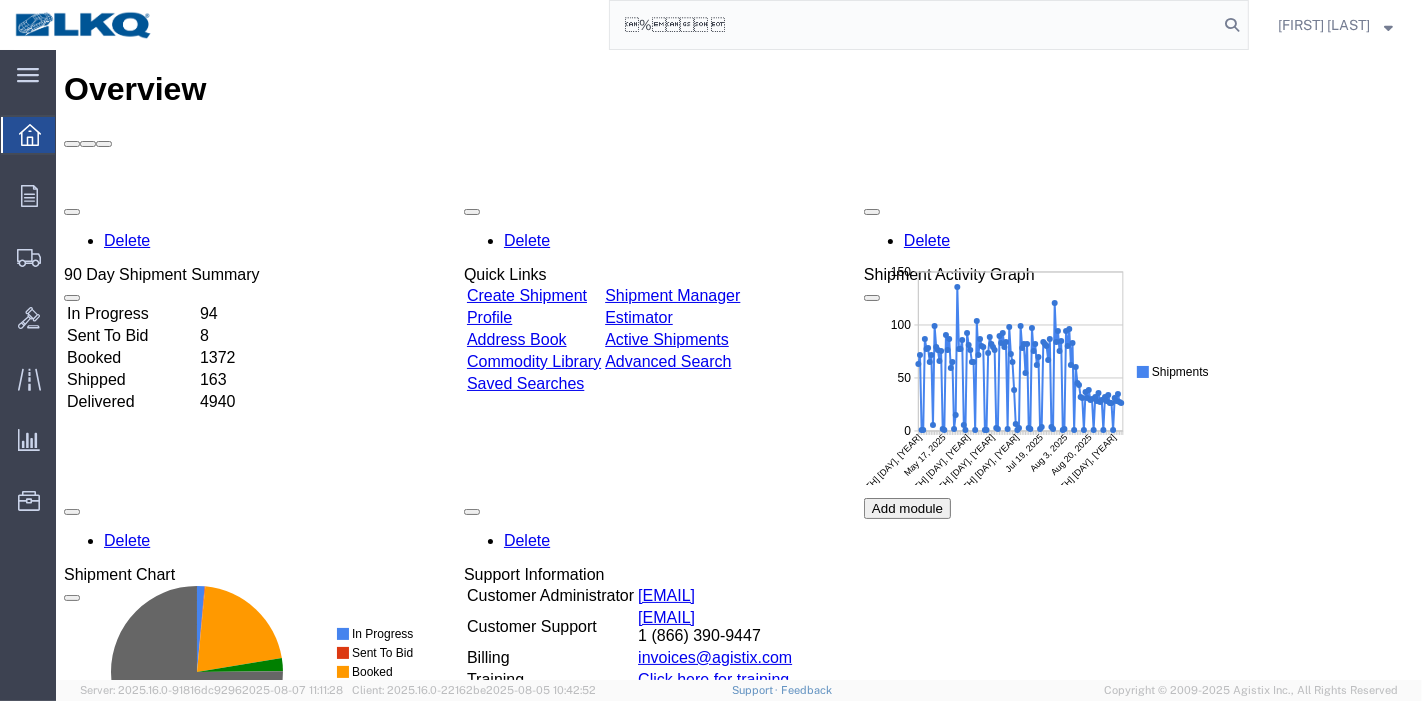drag, startPoint x: 731, startPoint y: 31, endPoint x: 525, endPoint y: 25, distance: 206.08736 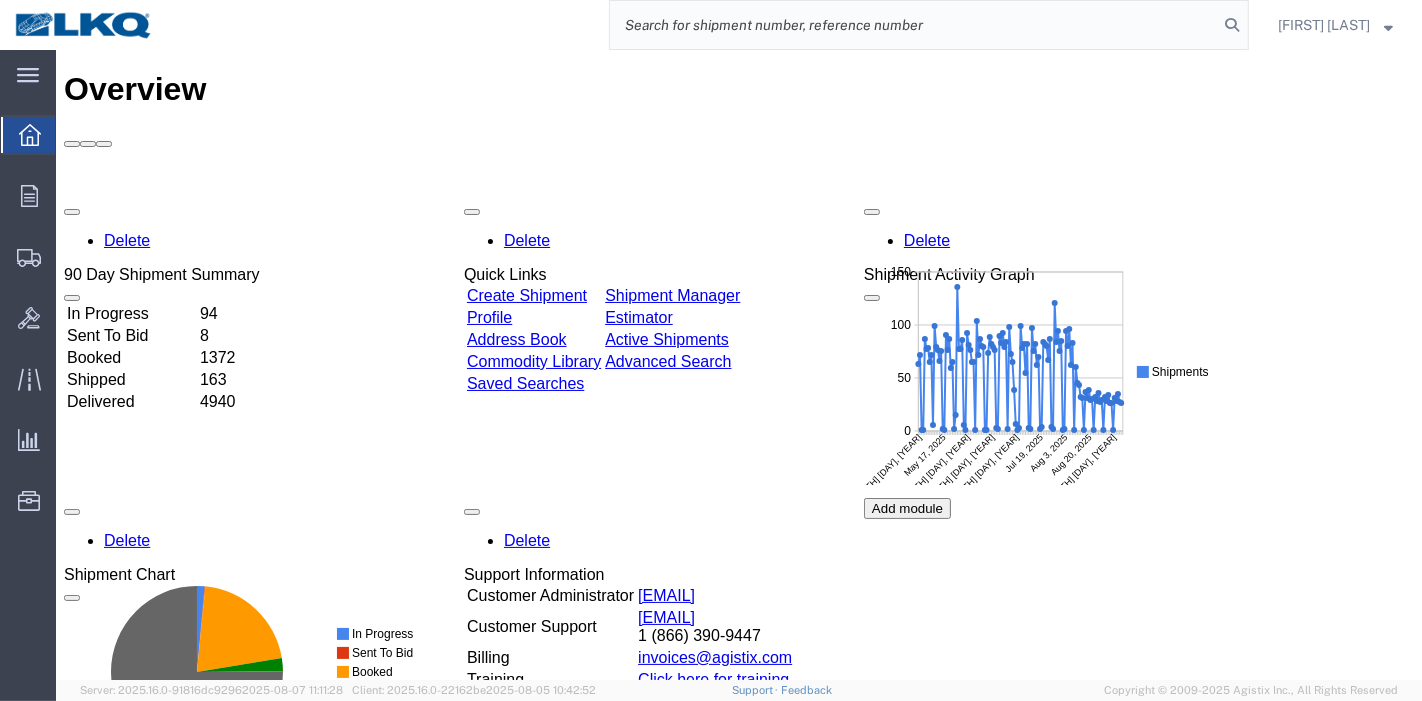click 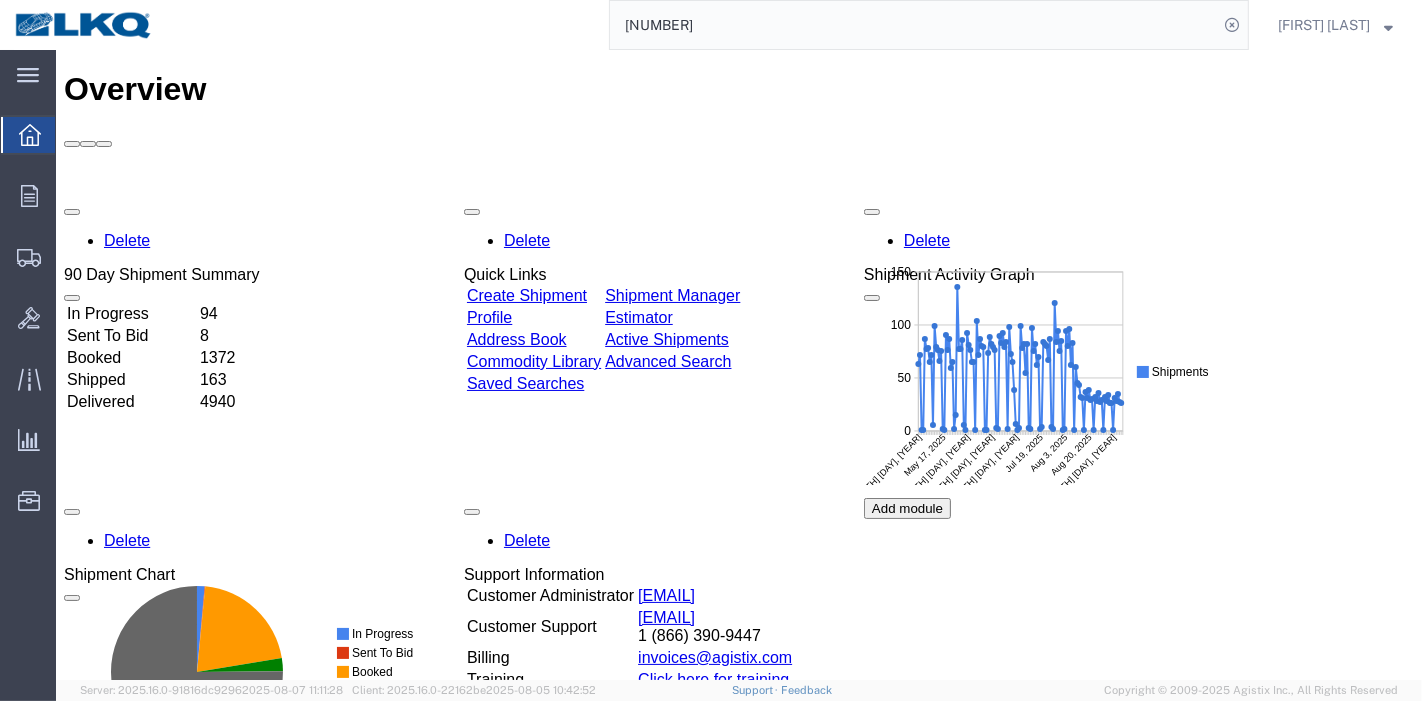 click on "[NUMBER]" 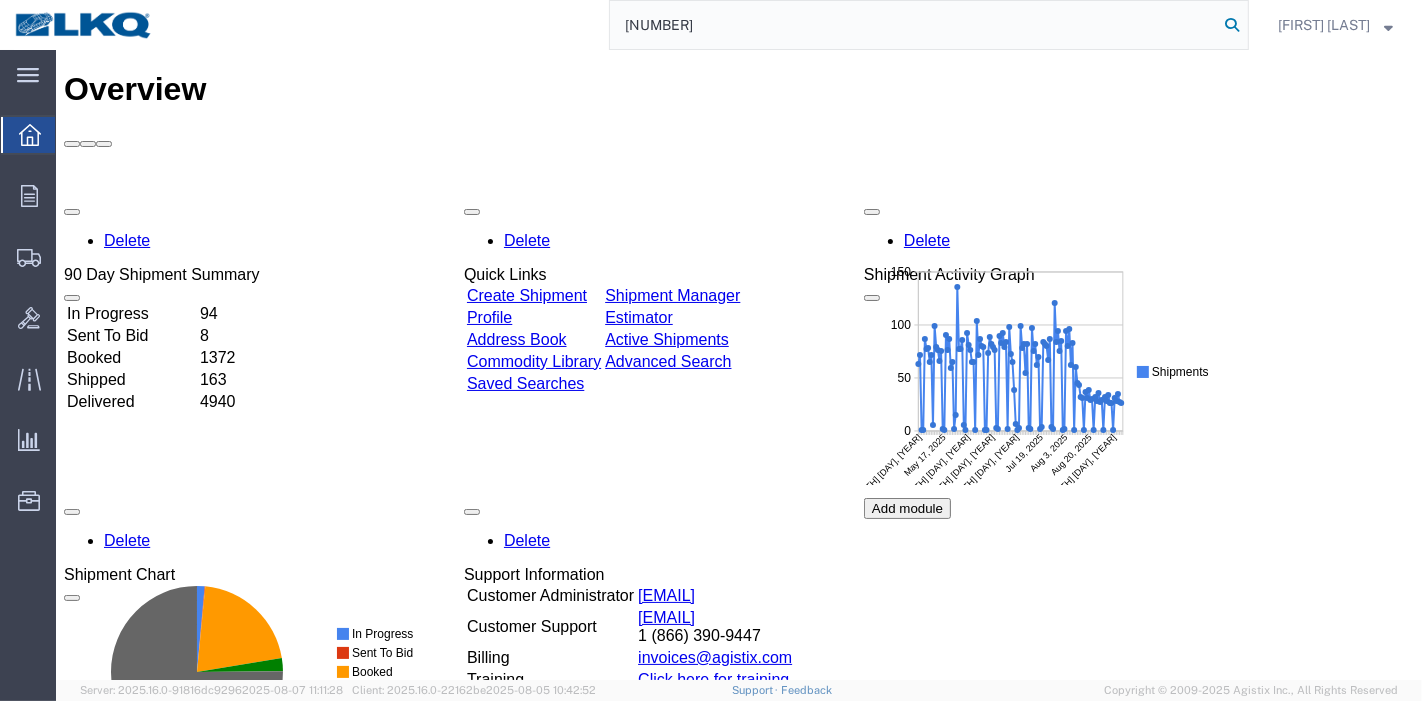 click 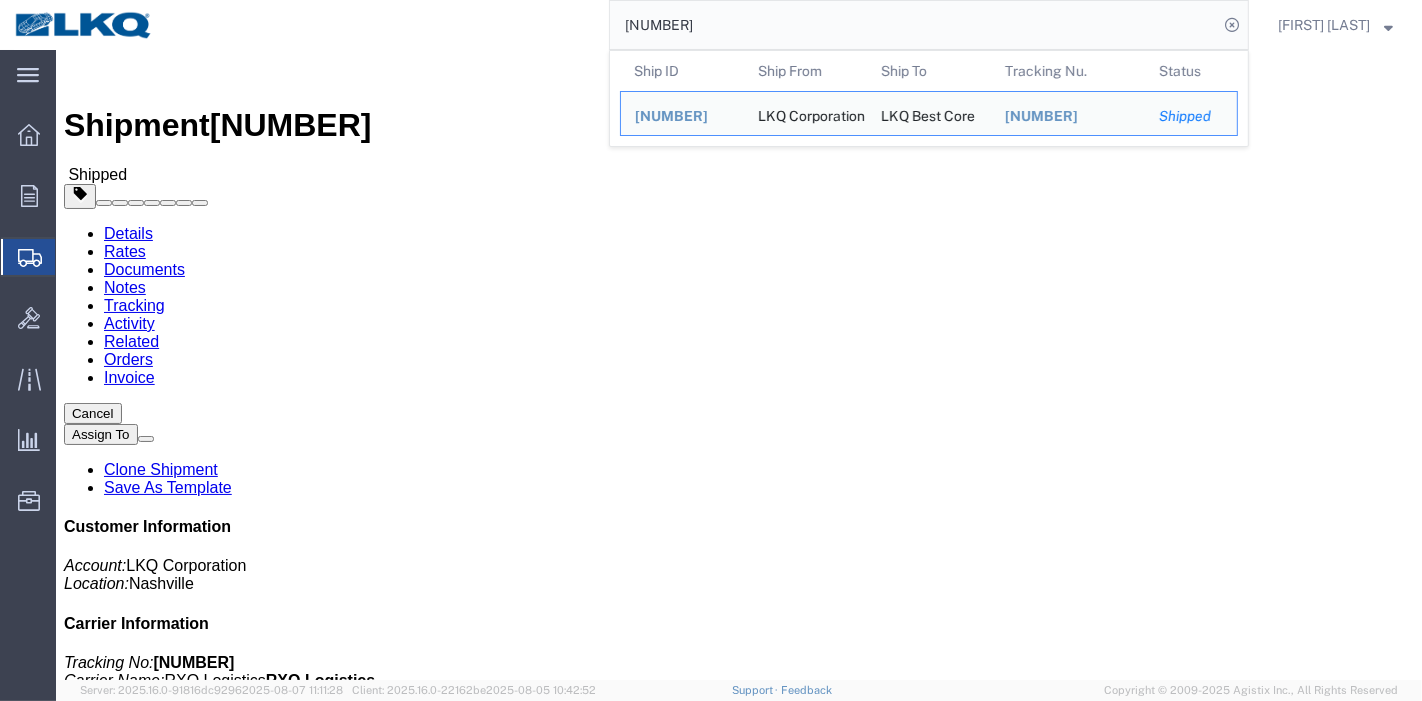 click on "Rates" 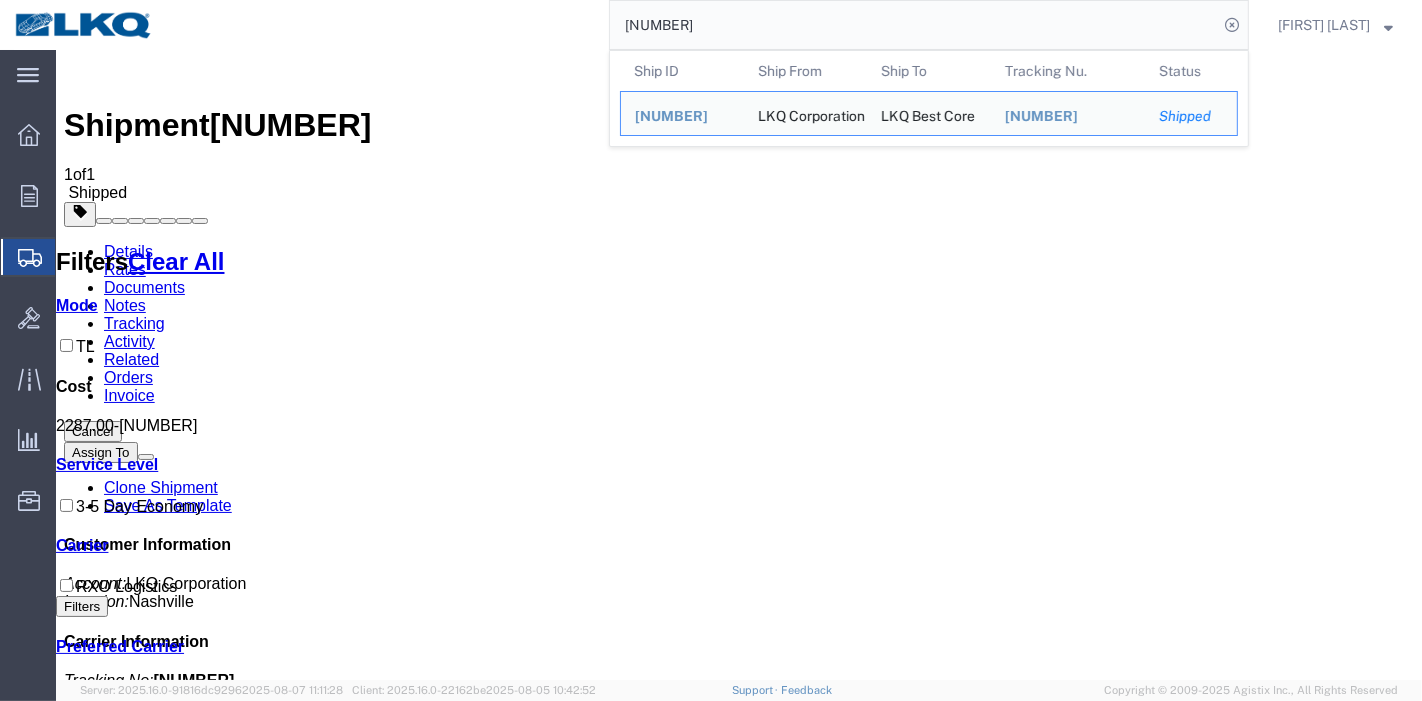 drag, startPoint x: 775, startPoint y: 70, endPoint x: 445, endPoint y: 55, distance: 330.34073 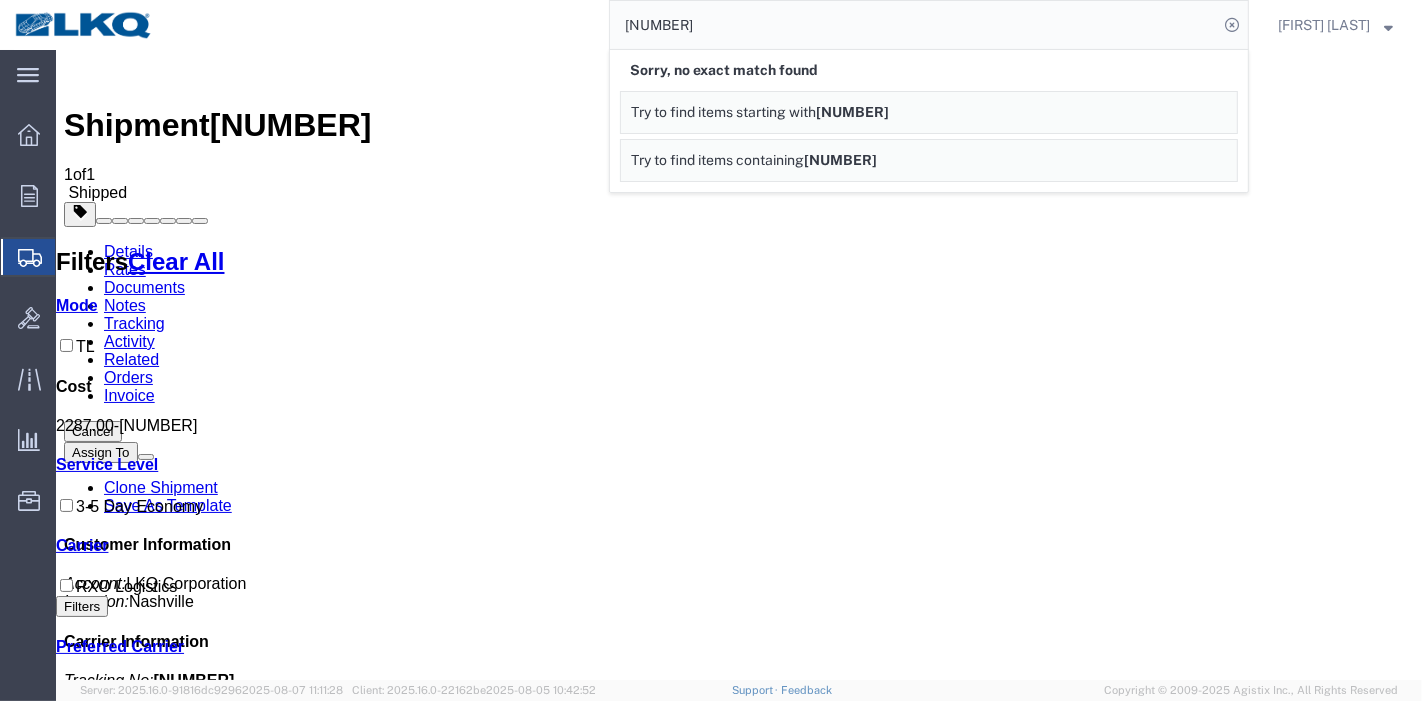 click on "[NUMBER]" 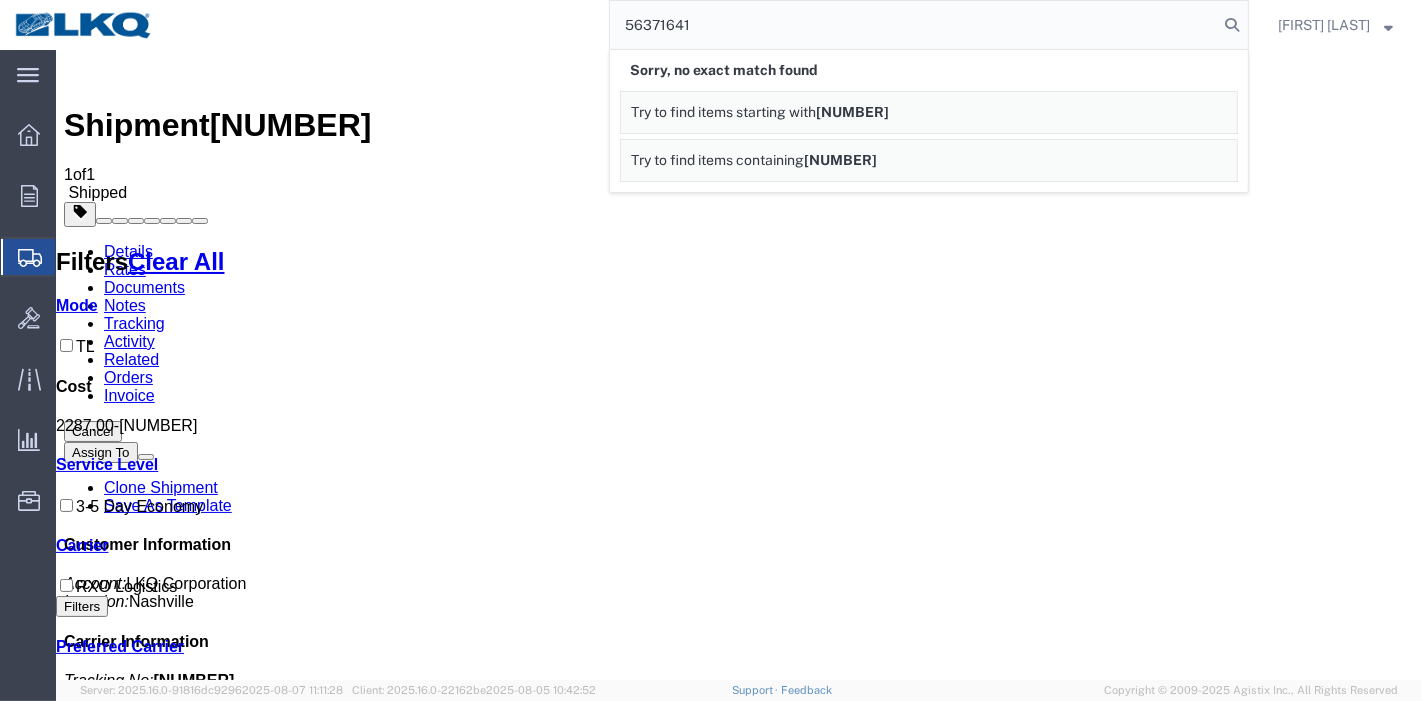 type on "56371641" 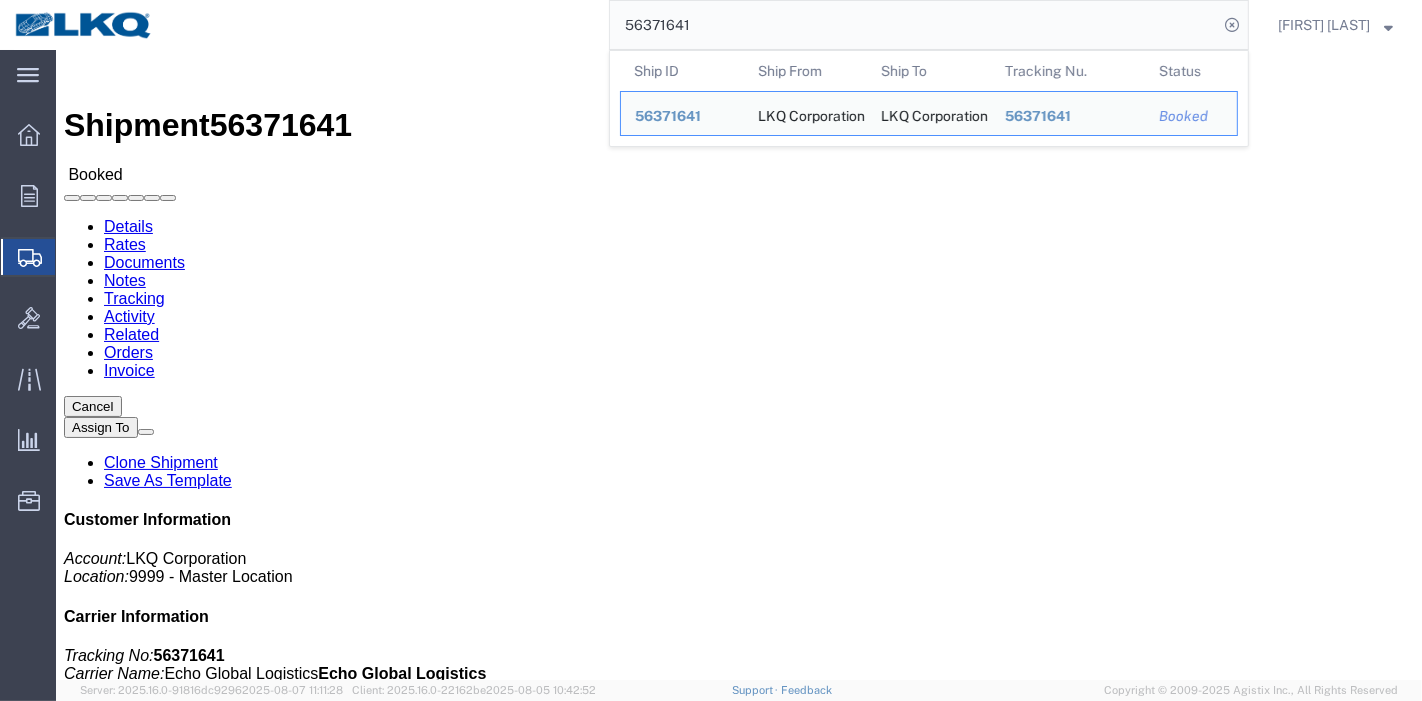 click on "Rates" 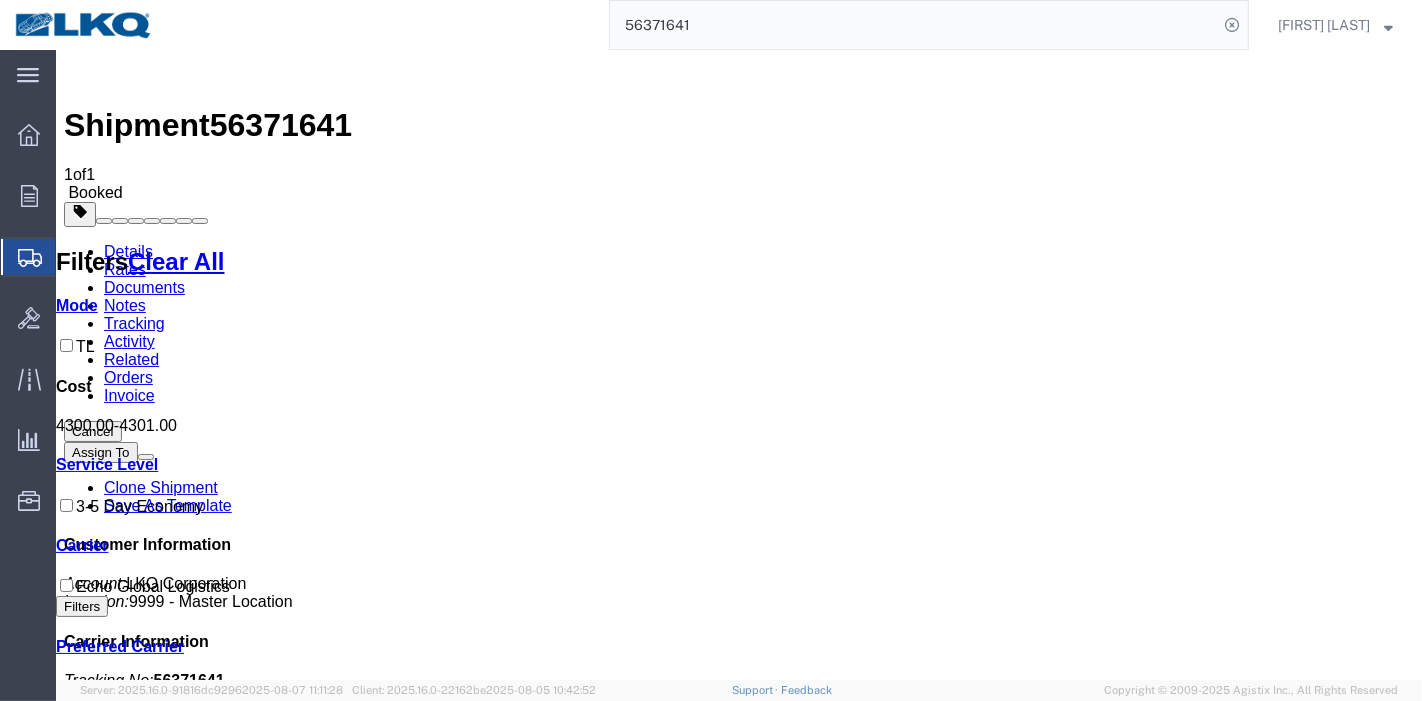 click on "Tracking" at bounding box center (133, 323) 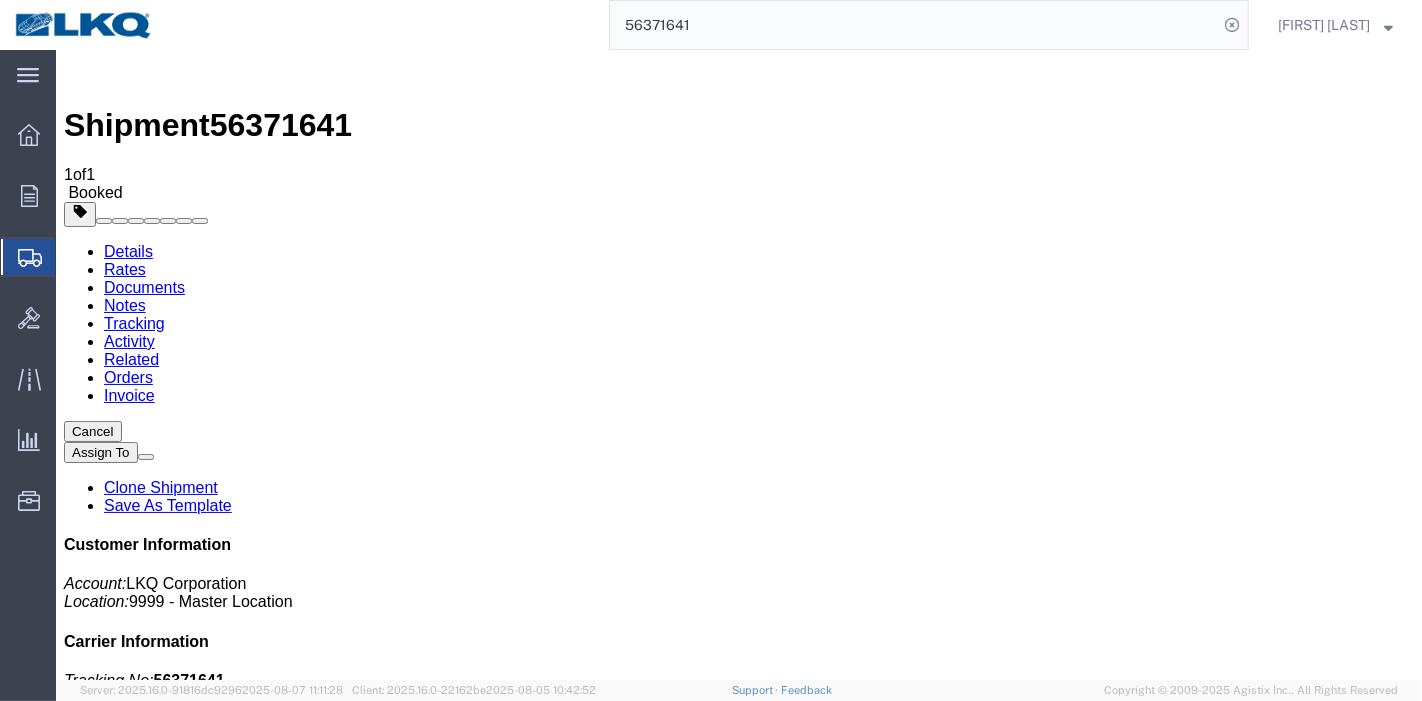 click on "Add New Tracking" at bounding box center (228, 1227) 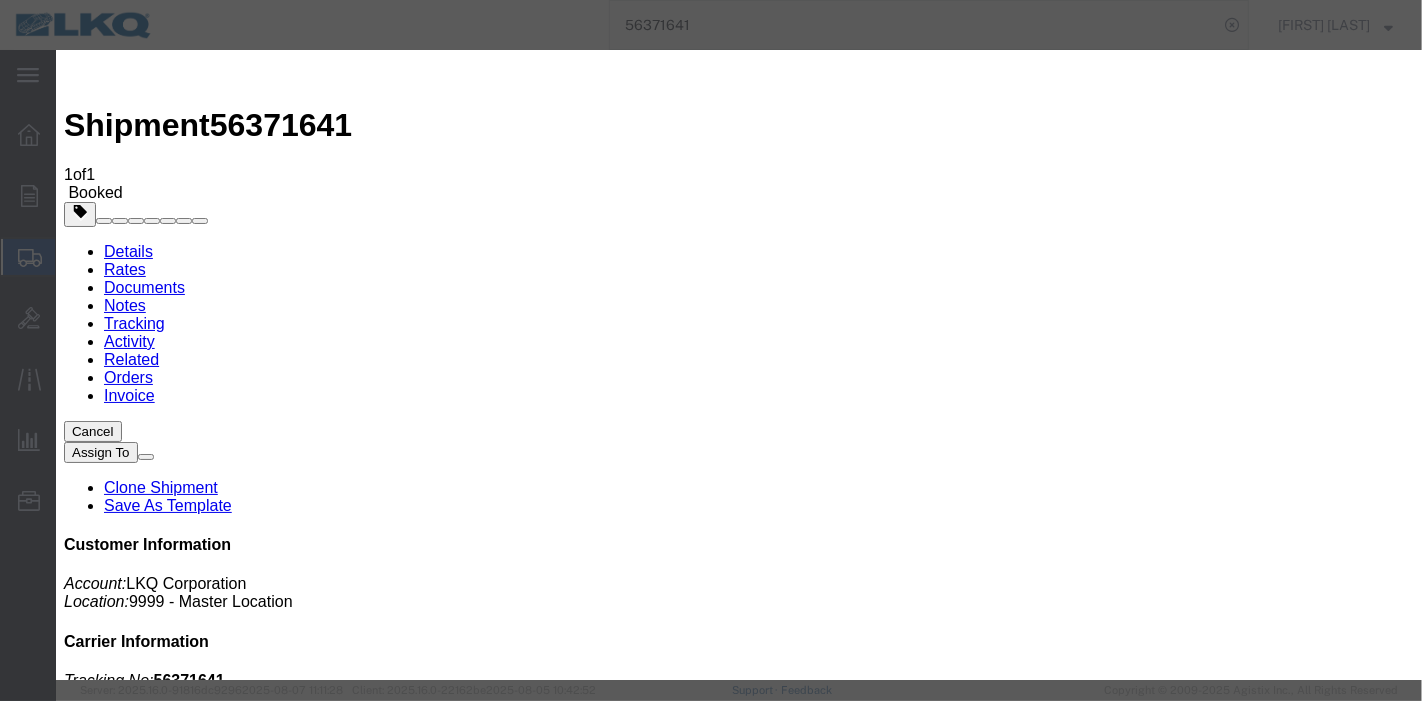type on "08/09/2025" 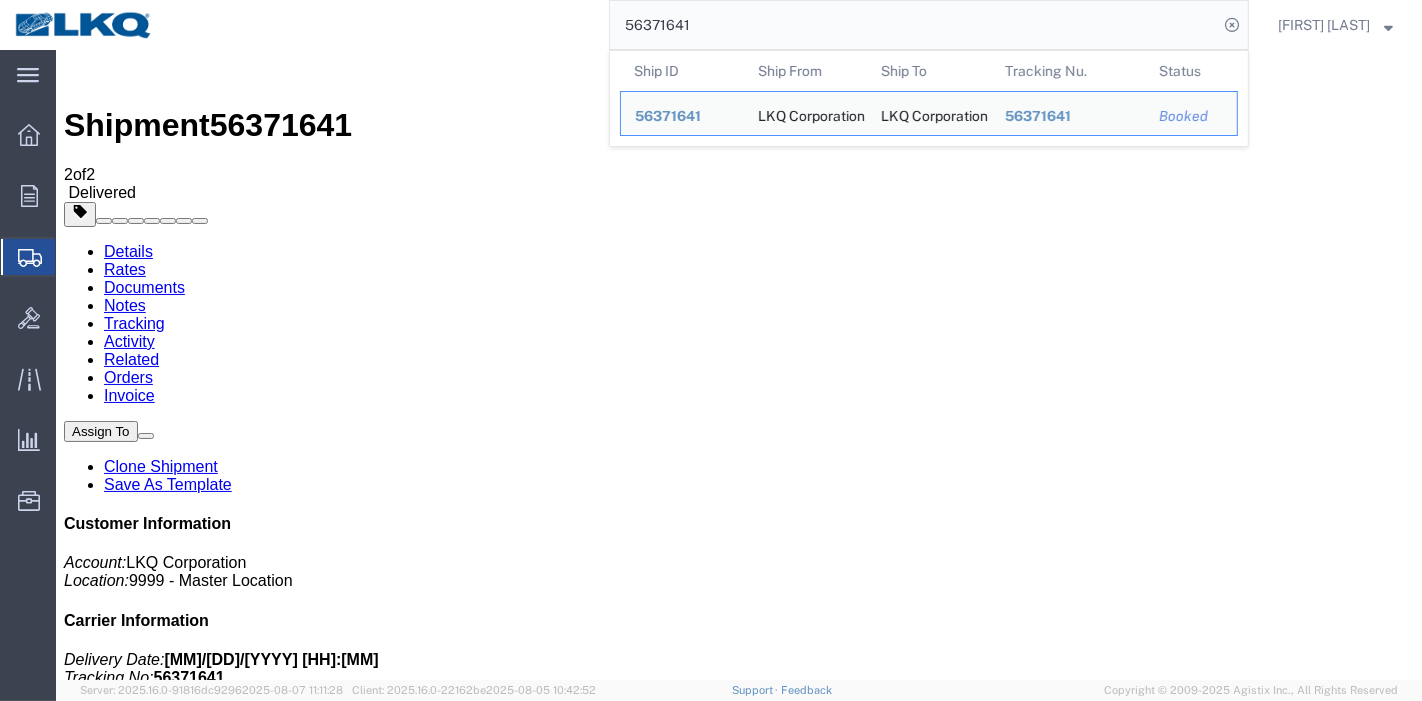 drag, startPoint x: 798, startPoint y: 33, endPoint x: 454, endPoint y: 32, distance: 344.00146 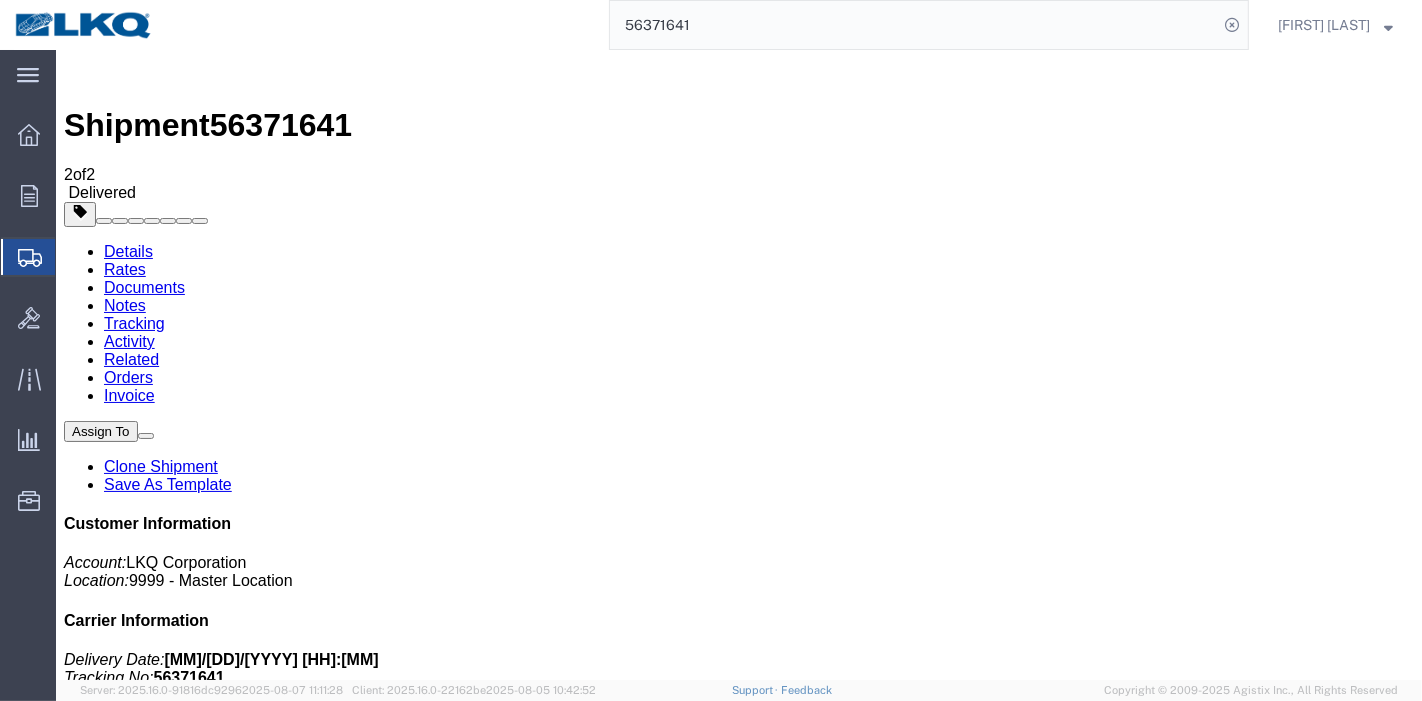 paste on "[NUMBER]" 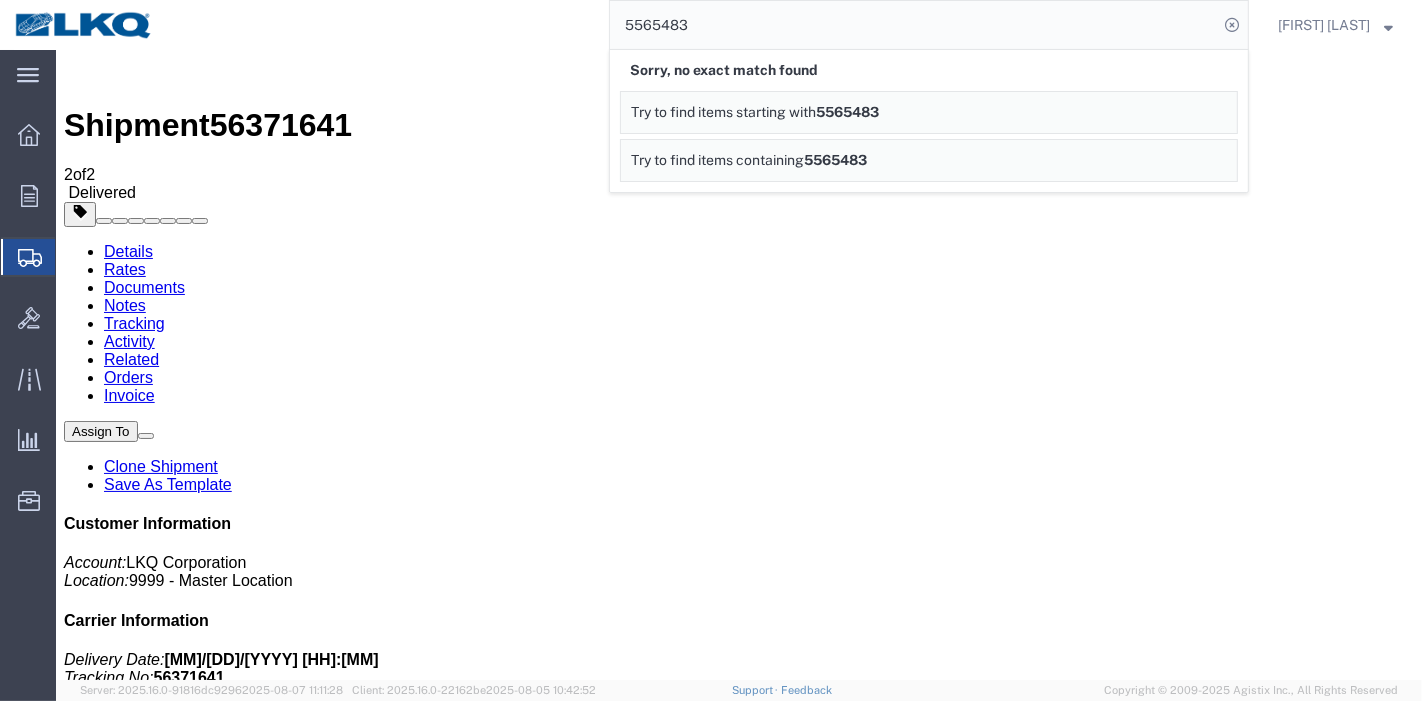 drag, startPoint x: 777, startPoint y: 21, endPoint x: 476, endPoint y: 48, distance: 302.20853 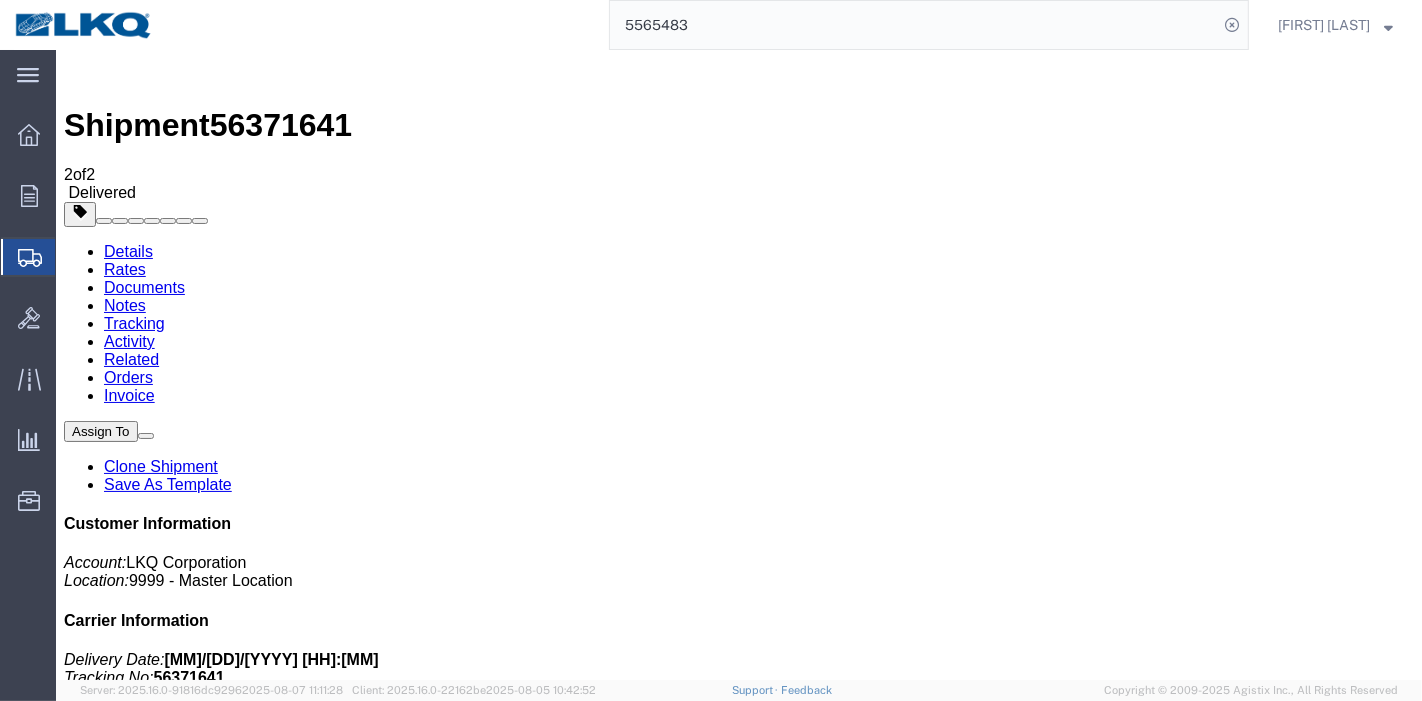 paste on "[NUMBER]" 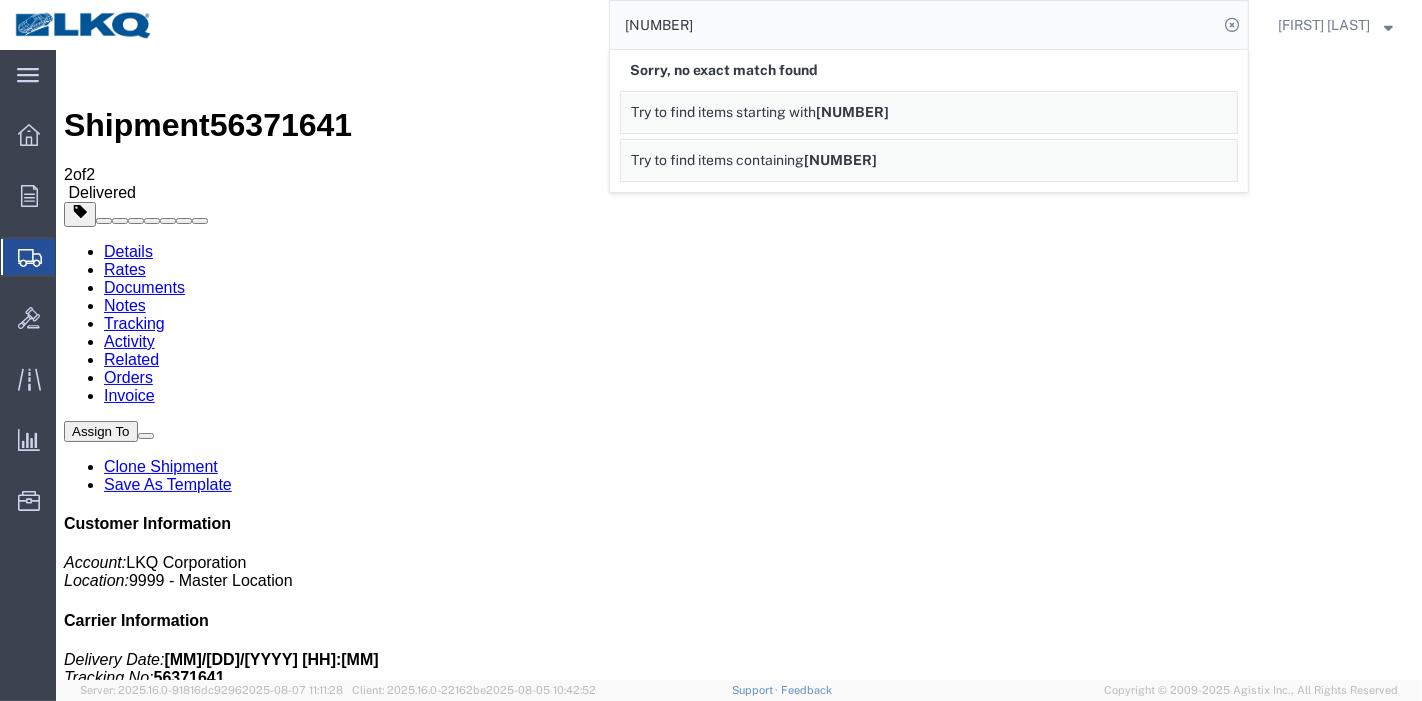 drag, startPoint x: 651, startPoint y: 28, endPoint x: 477, endPoint y: 29, distance: 174.00287 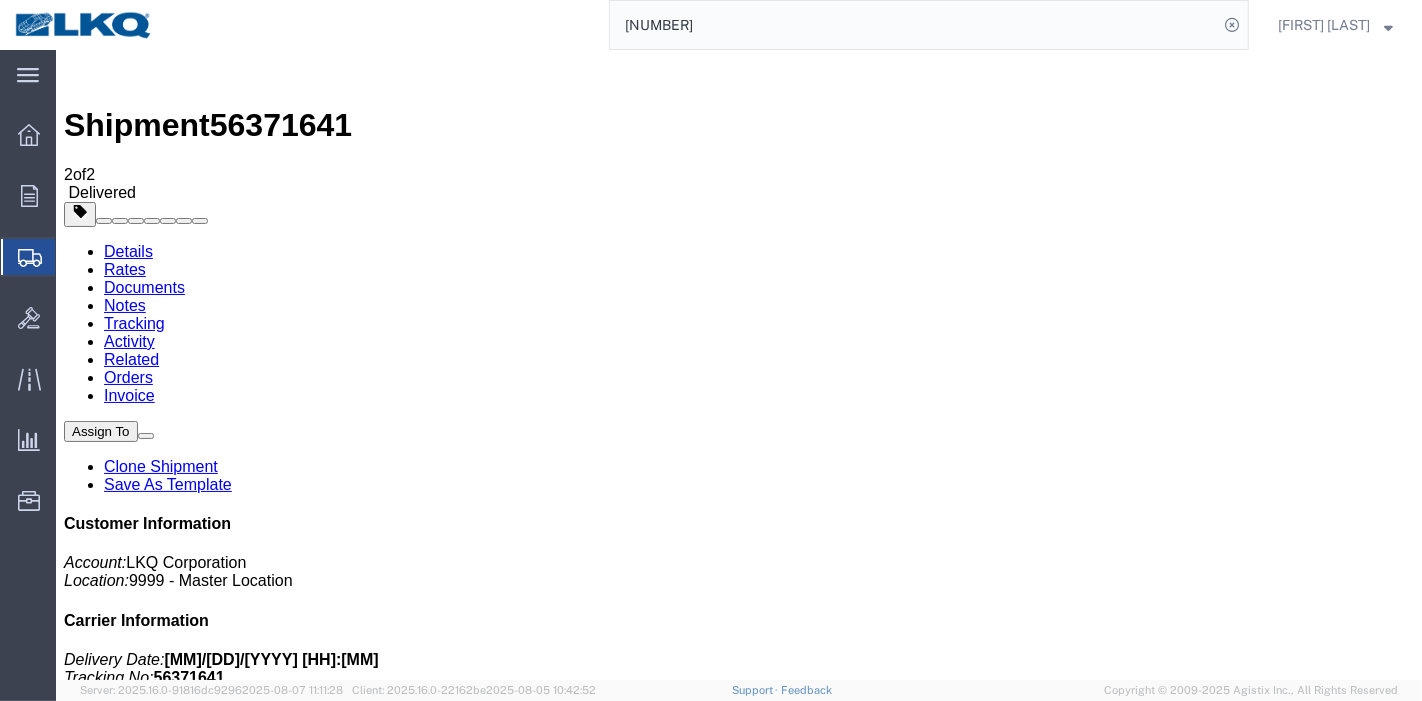 paste on "[NUMBER]" 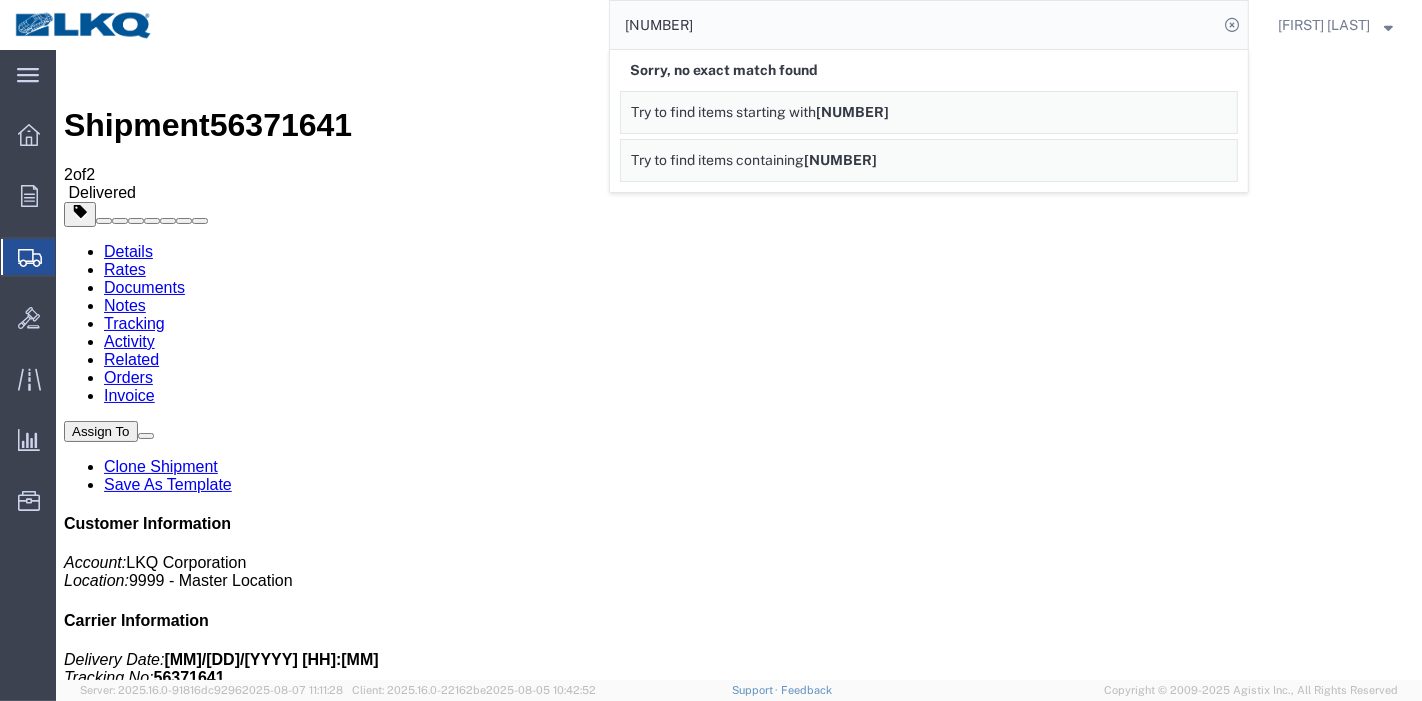 drag, startPoint x: 717, startPoint y: 21, endPoint x: 520, endPoint y: 25, distance: 197.0406 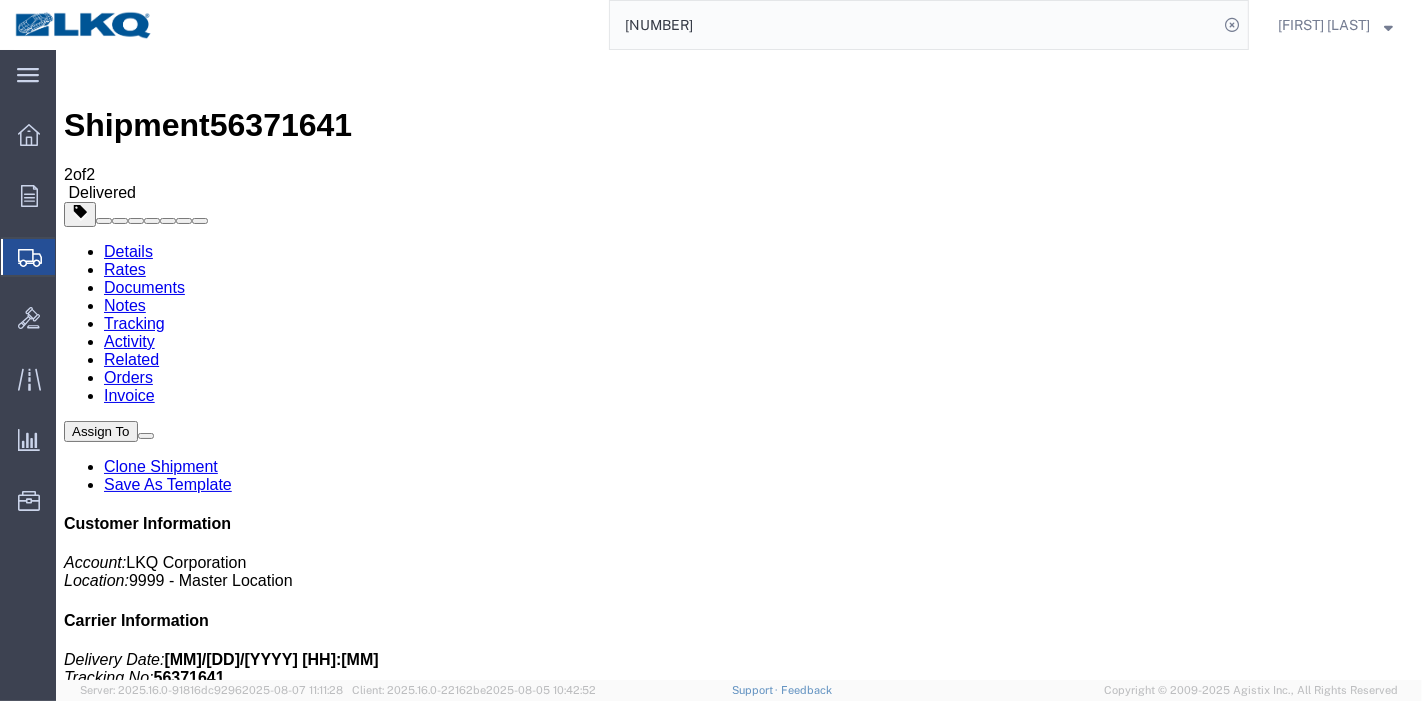 paste on "3053818" 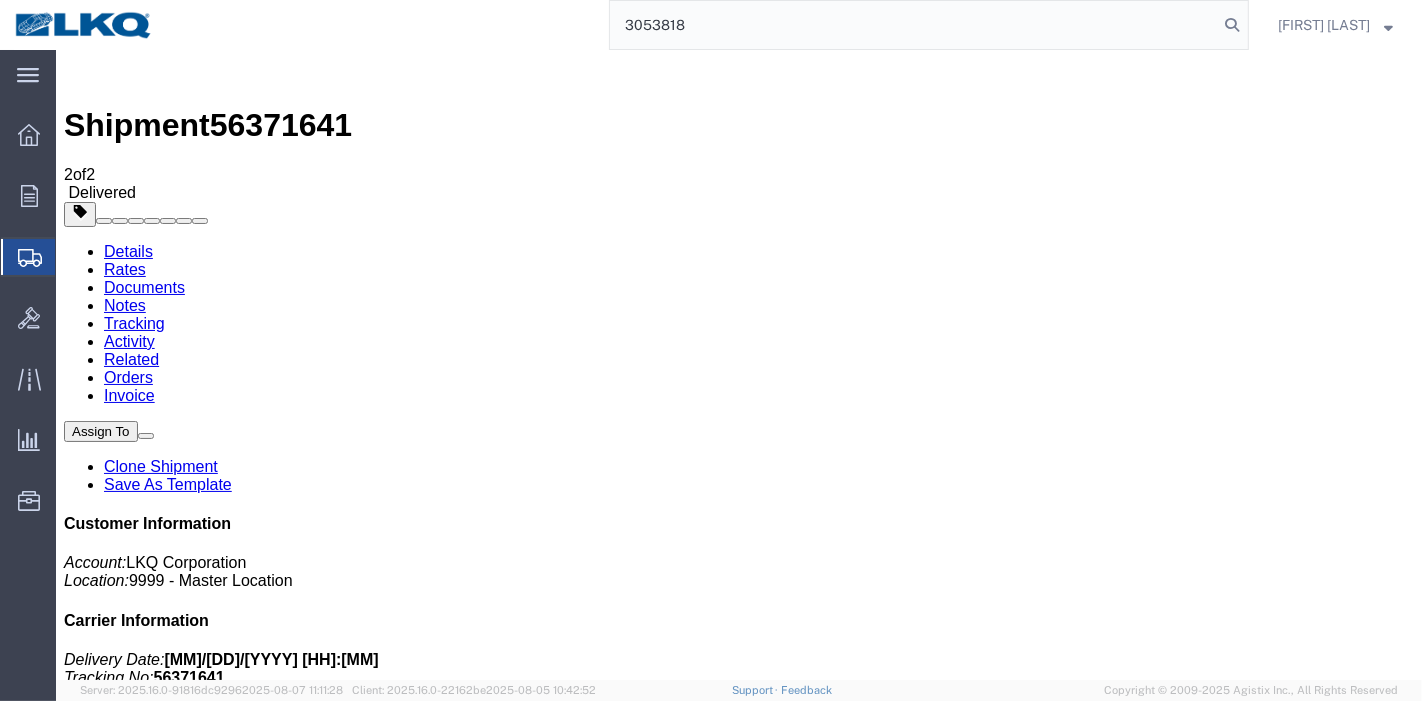 type on "3053818" 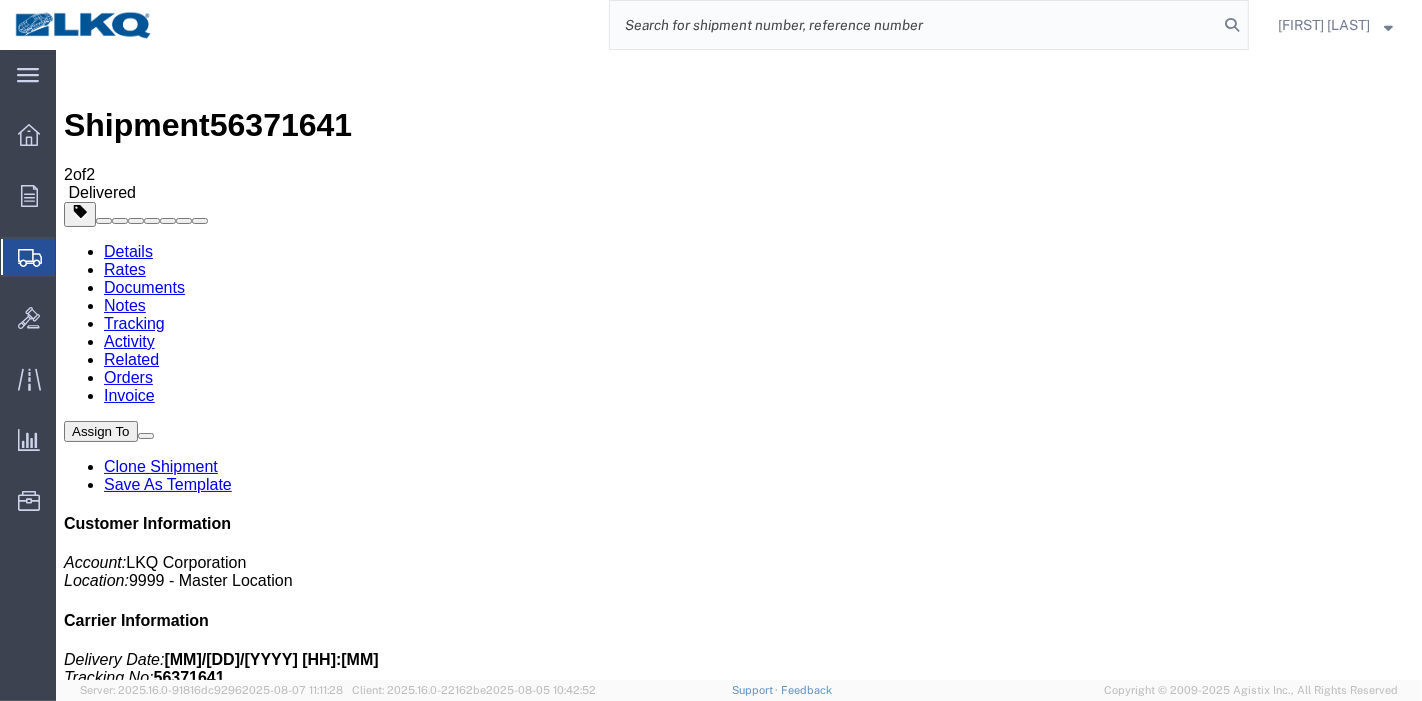 type 